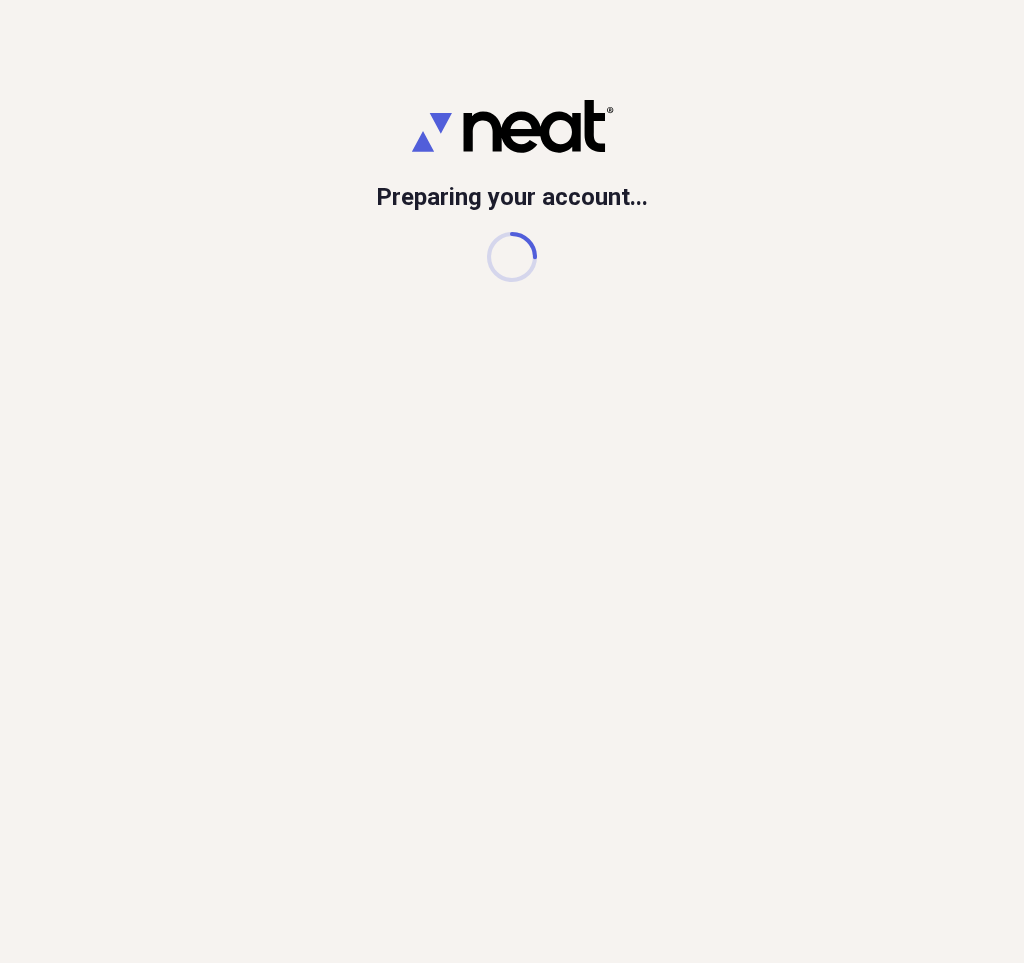 scroll, scrollTop: 0, scrollLeft: 0, axis: both 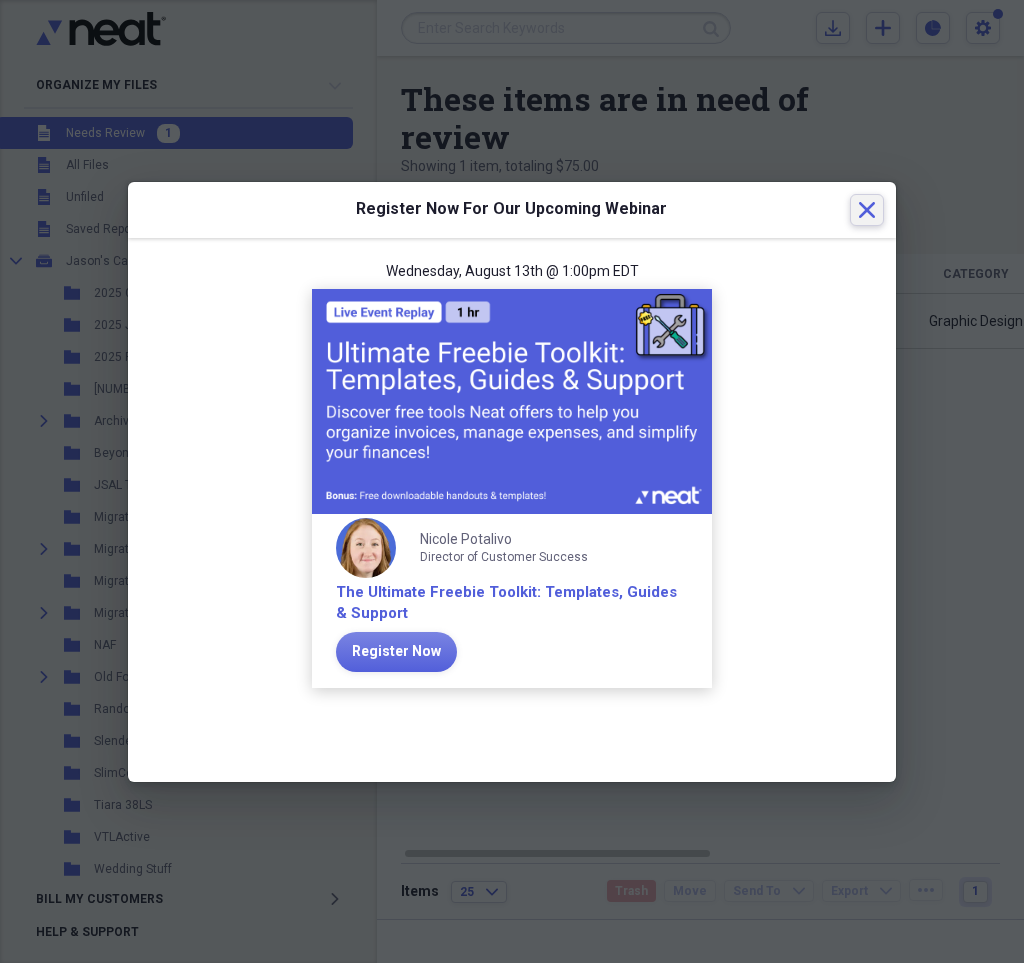click on "Close" 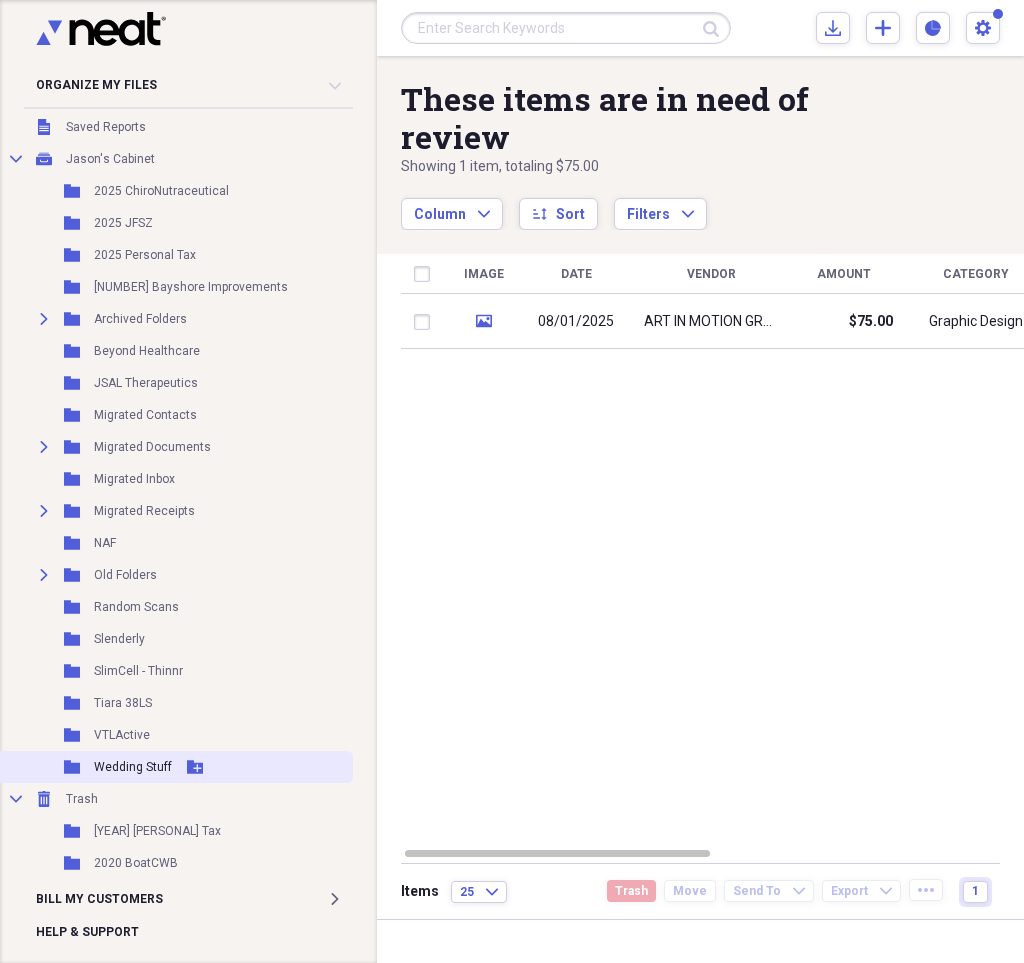 scroll, scrollTop: 193, scrollLeft: 0, axis: vertical 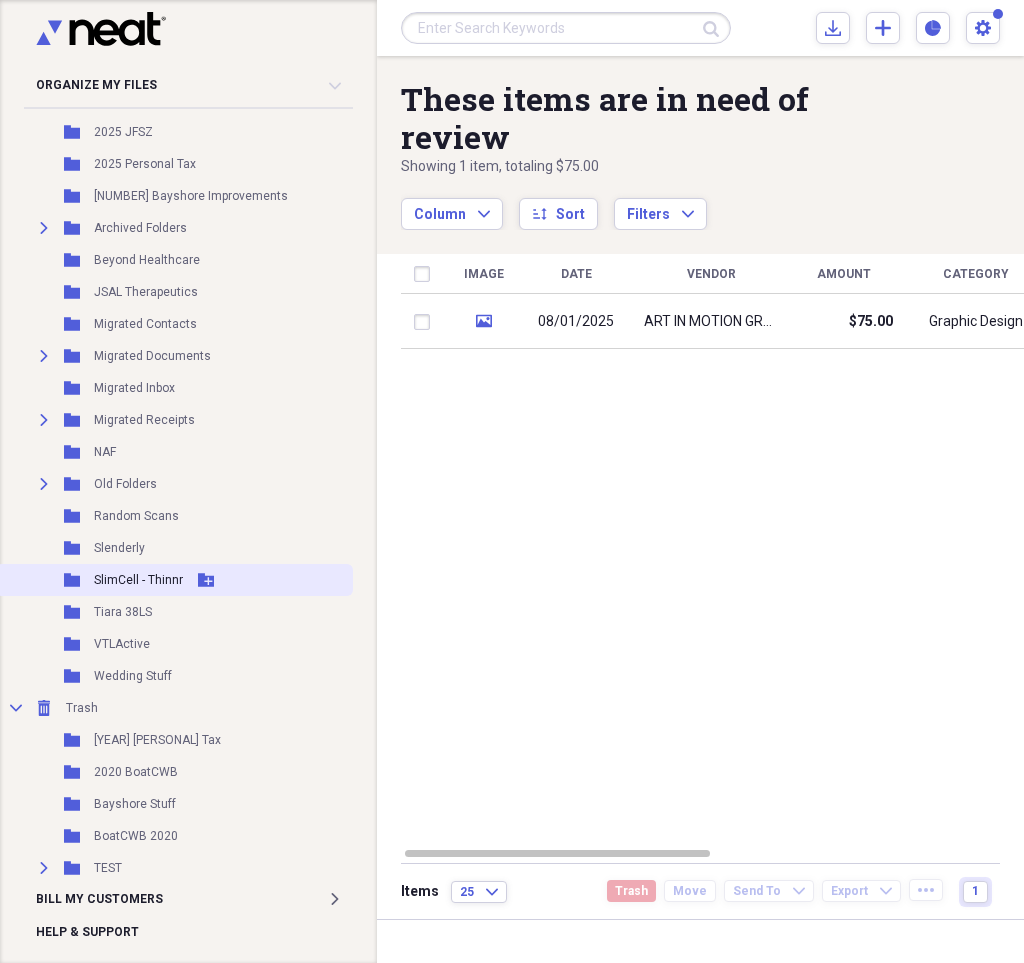 click on "SlimCell - Thinnr" at bounding box center (138, 580) 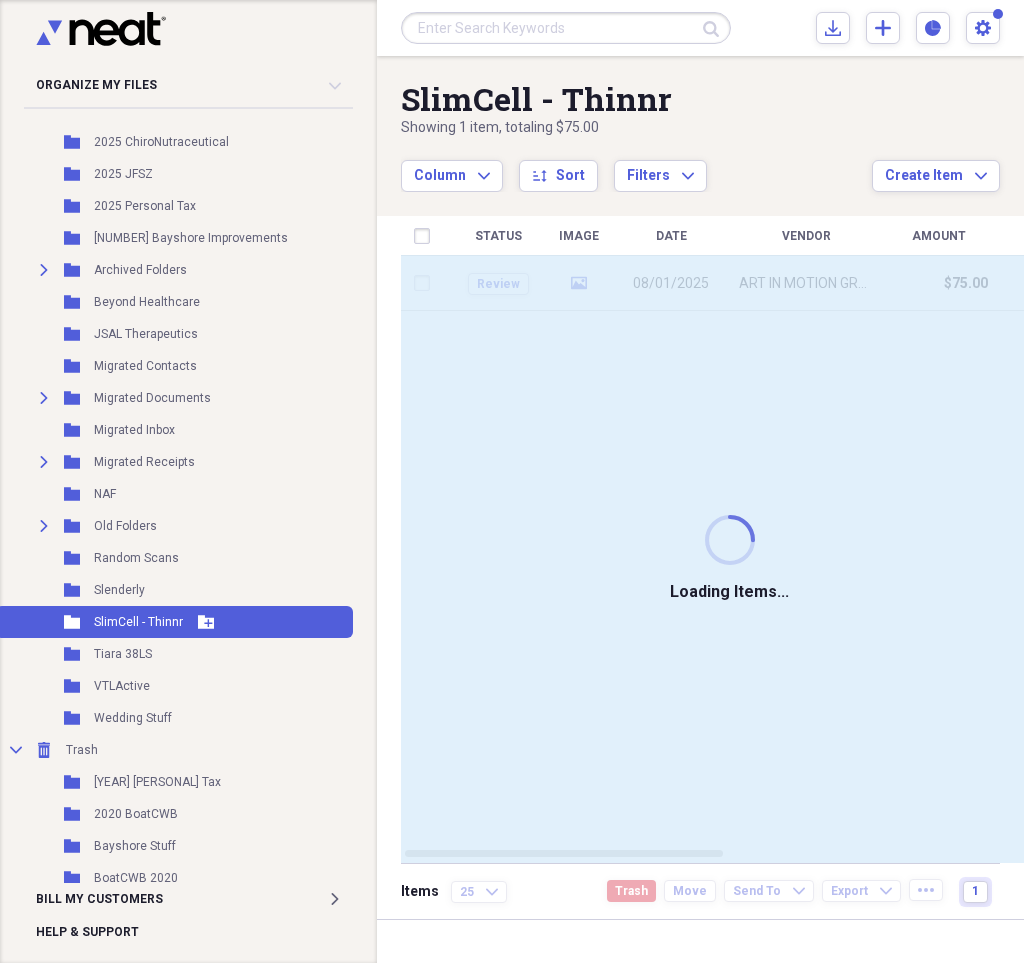 scroll, scrollTop: 148, scrollLeft: 0, axis: vertical 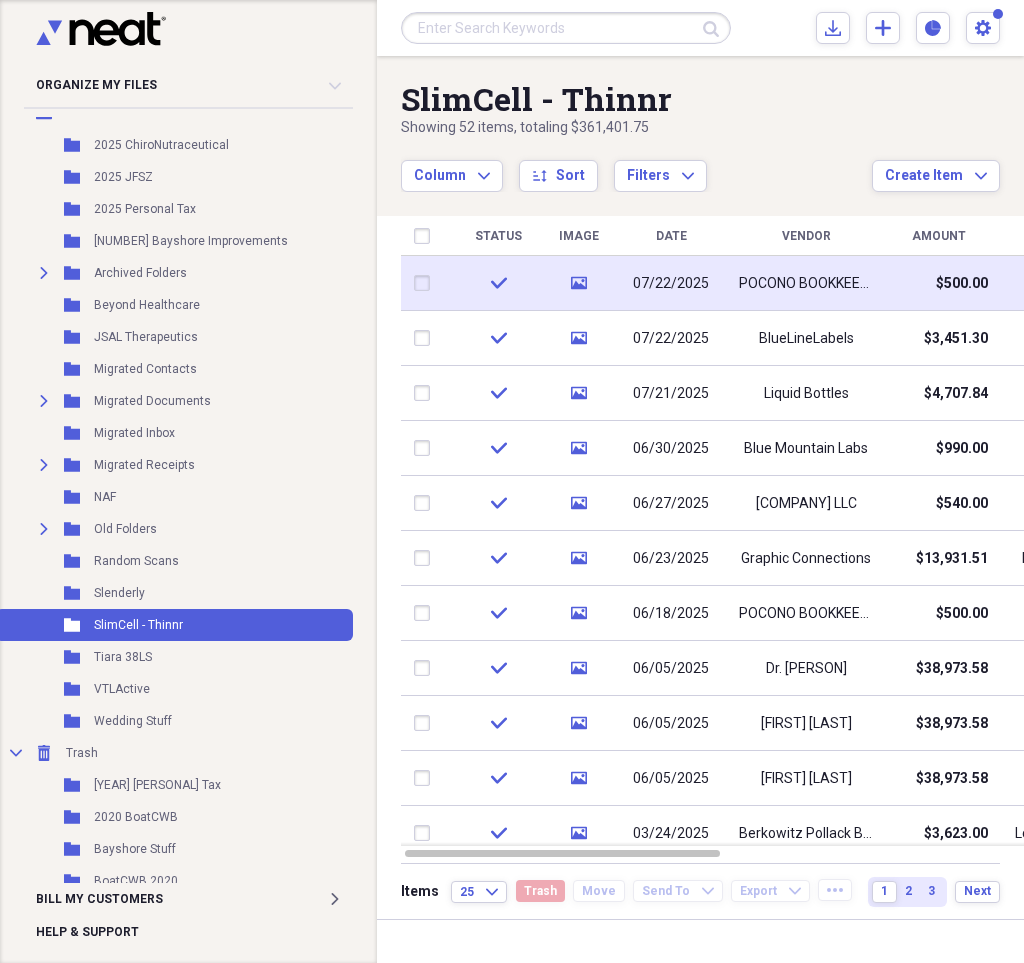 click on "07/22/2025" at bounding box center (671, 284) 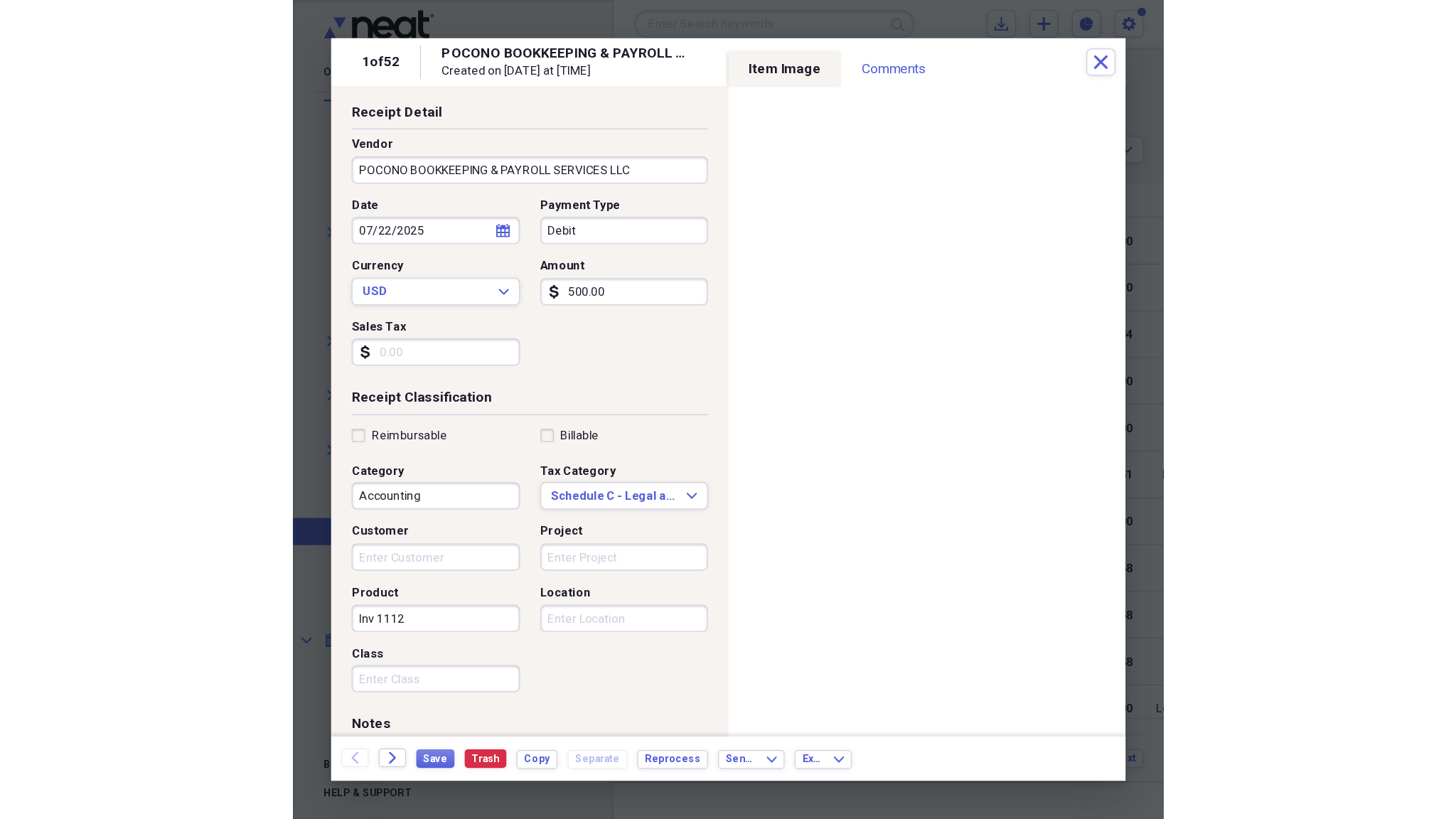 scroll, scrollTop: 68, scrollLeft: 0, axis: vertical 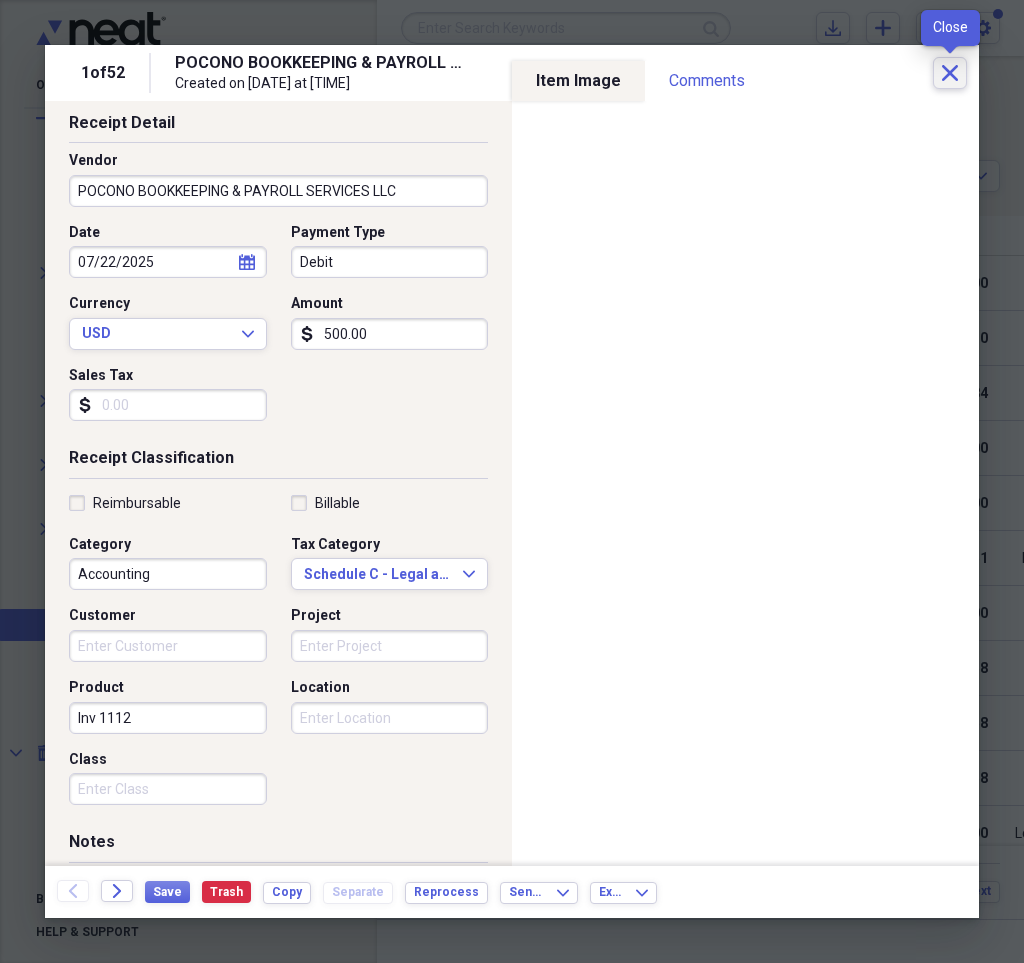 click on "Close" 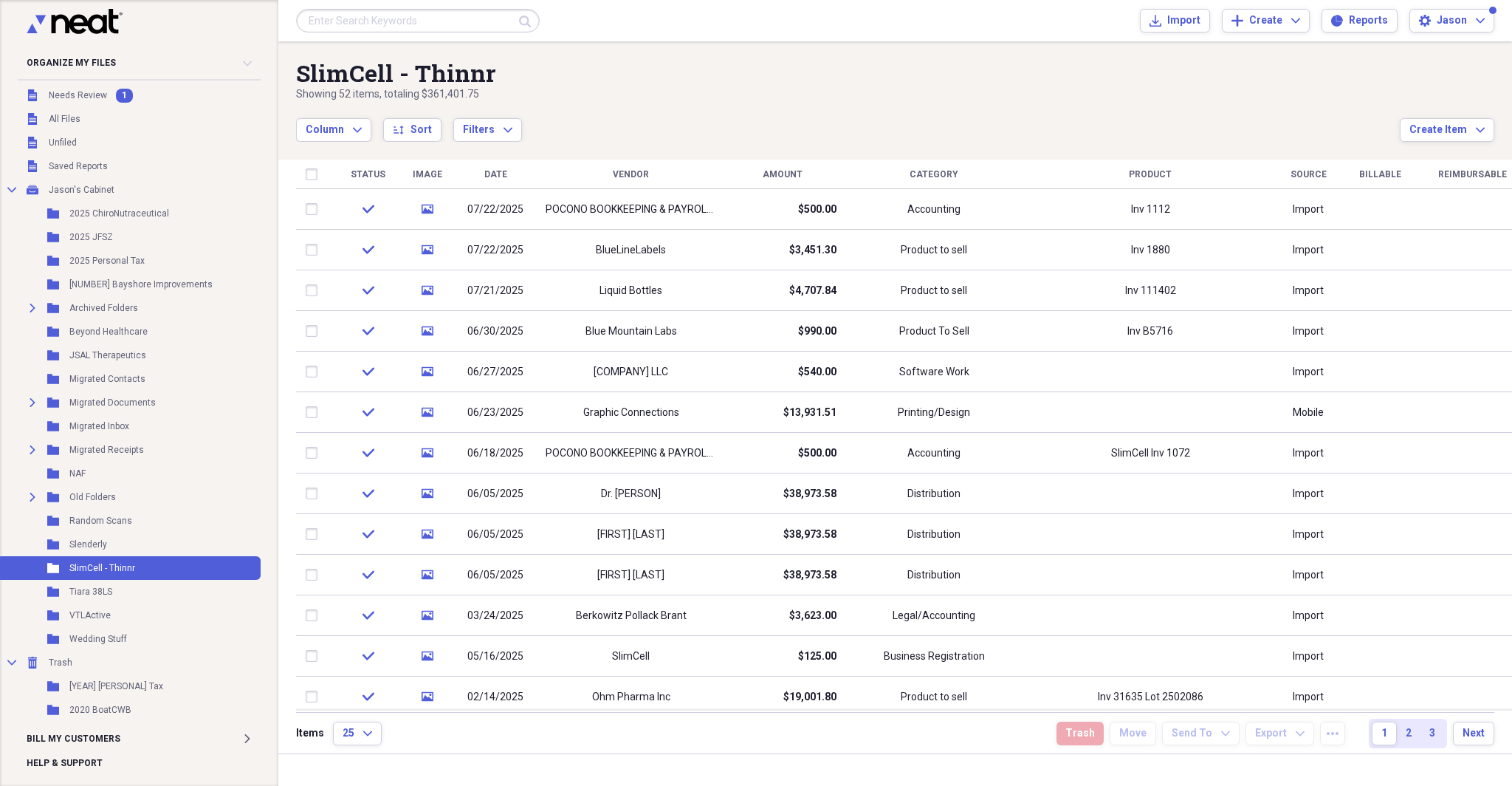 scroll, scrollTop: 68, scrollLeft: 0, axis: vertical 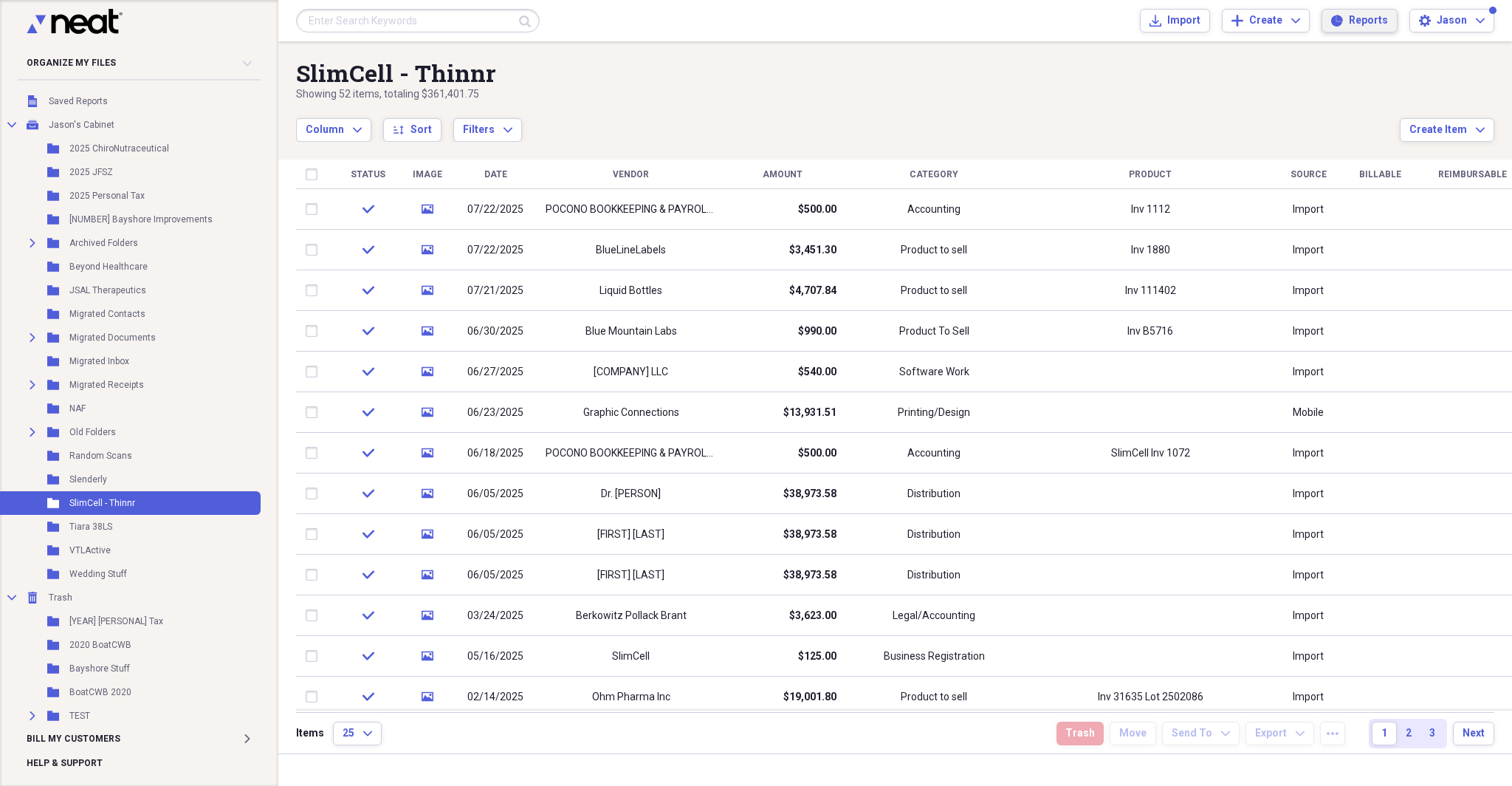 click 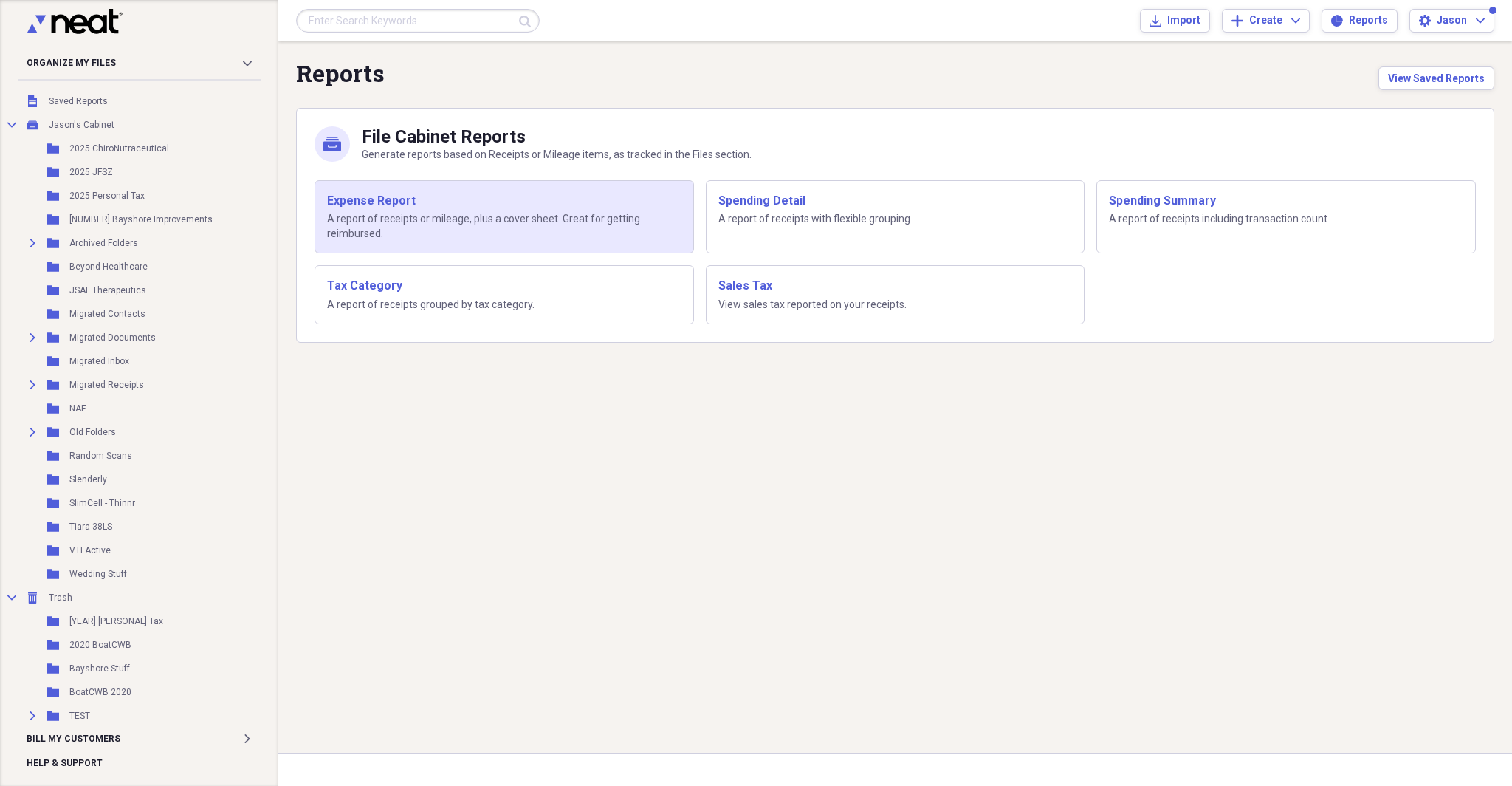 click on "Expense Report A report of receipts or mileage, plus a cover sheet. Great for getting reimbursed." at bounding box center (504, 217) 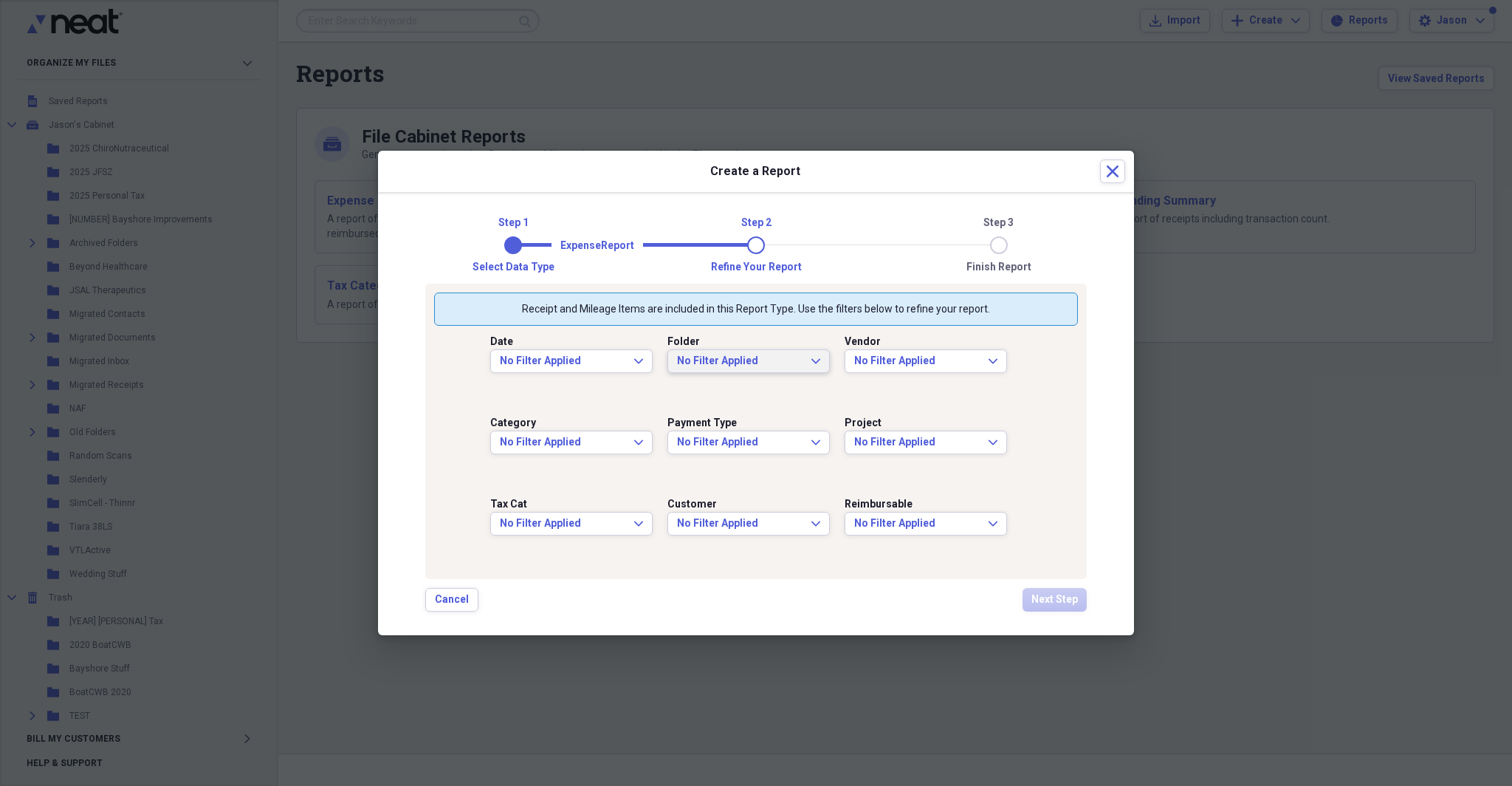 click on "No Filter Applied Expand" at bounding box center [749, 361] 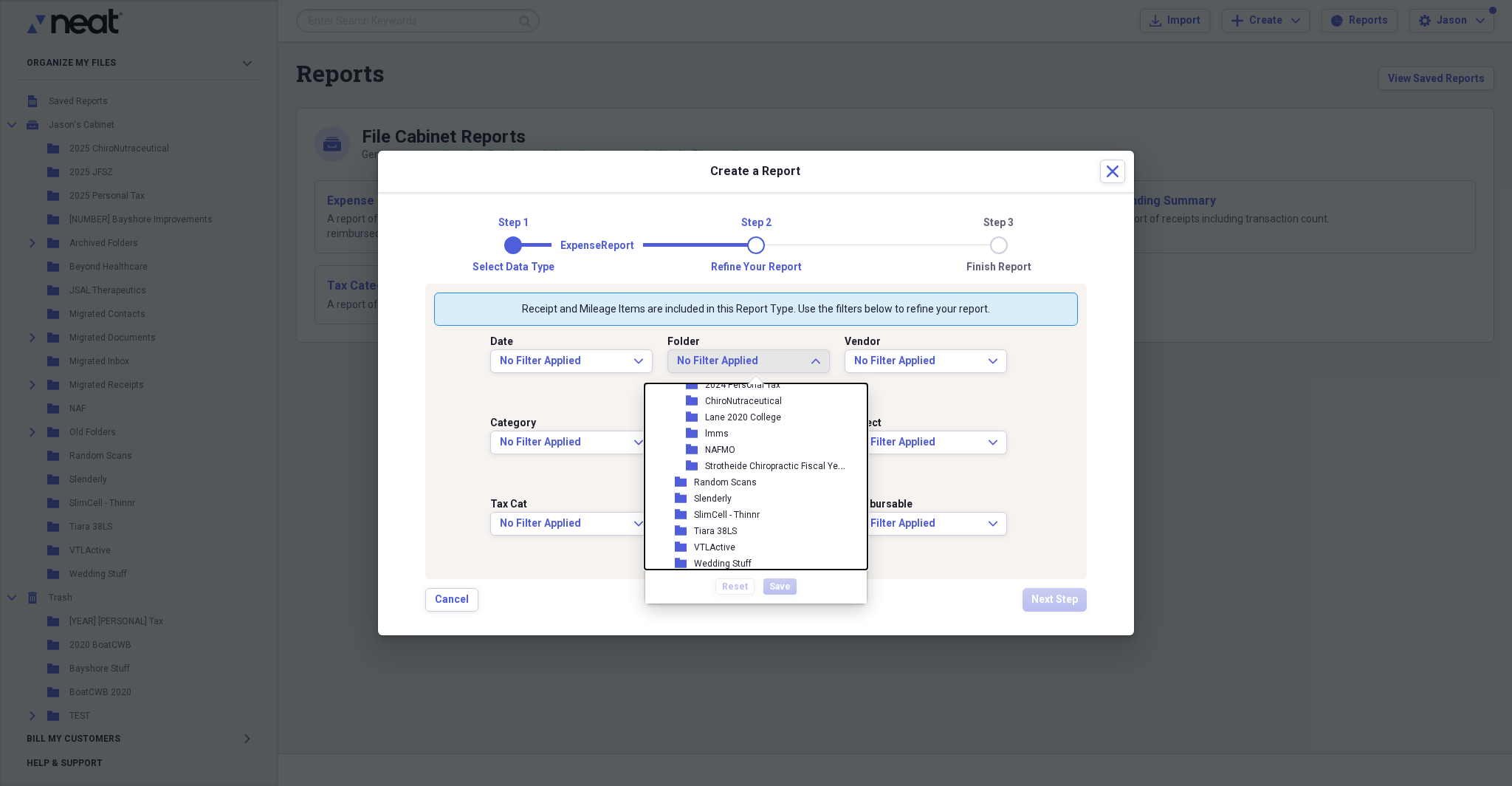 scroll, scrollTop: 346, scrollLeft: 0, axis: vertical 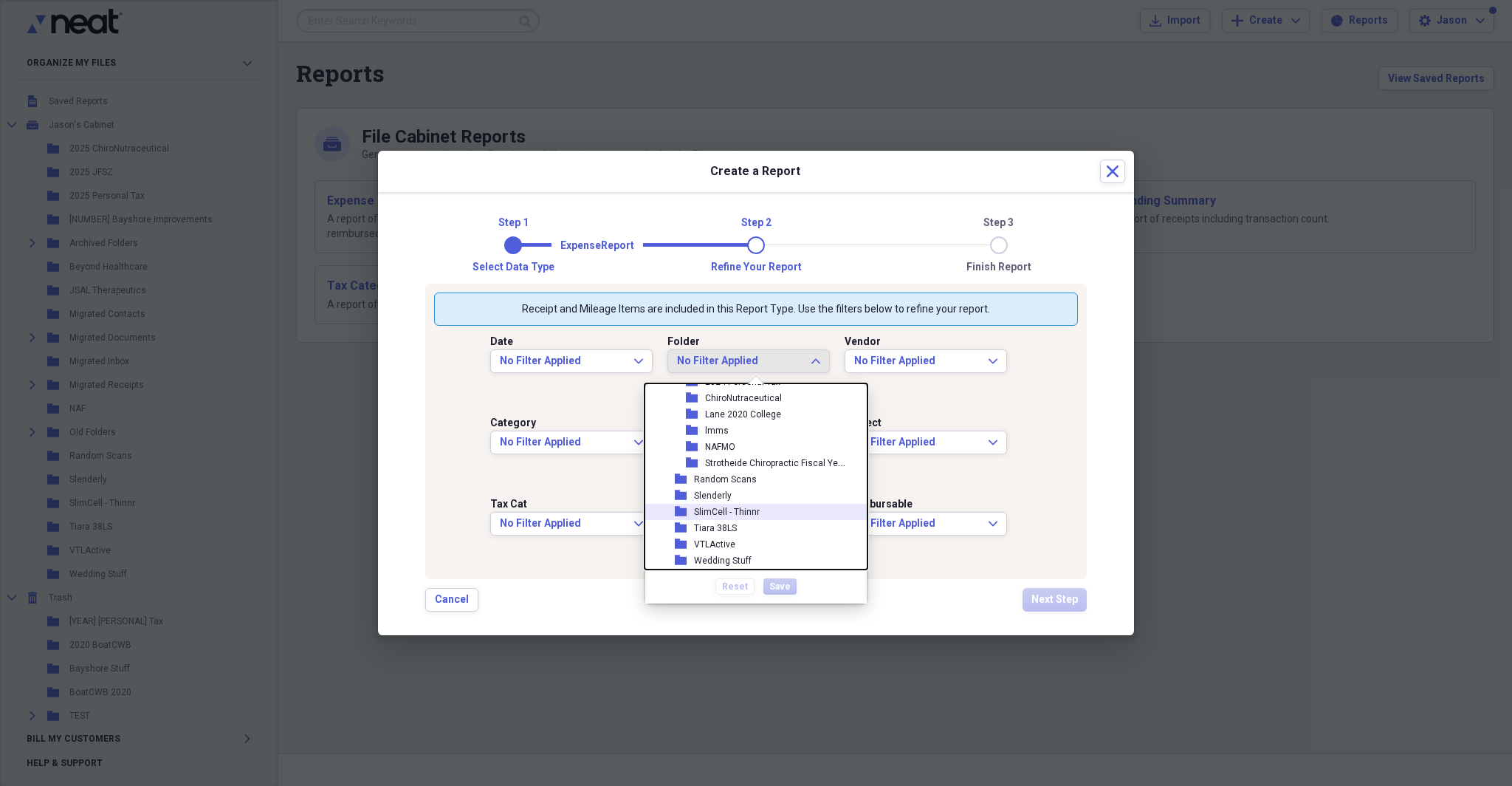 click on "SlimCell - Thinnr" at bounding box center [726, 512] 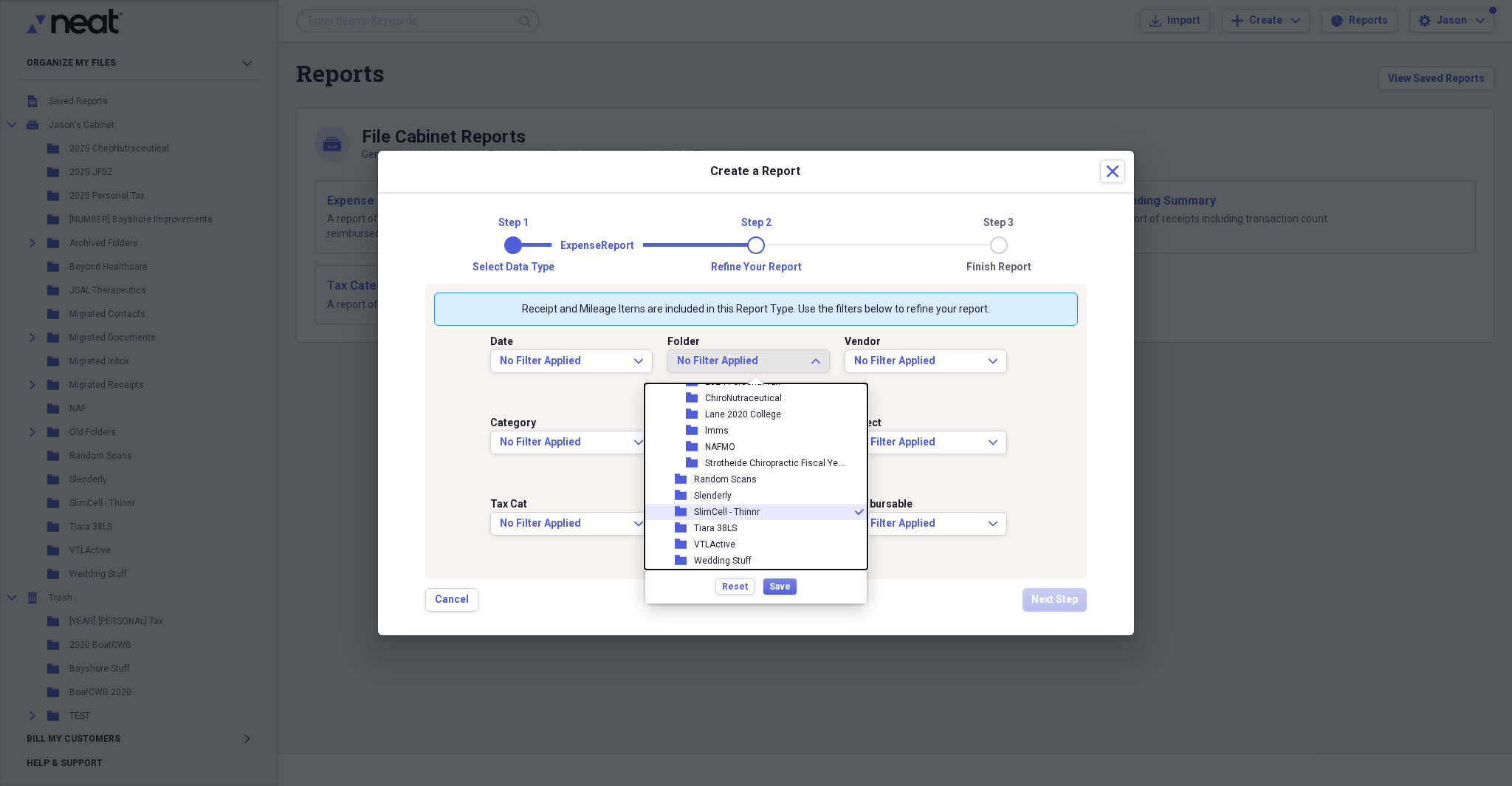 click on "SlimCell - Thinnr" at bounding box center (726, 512) 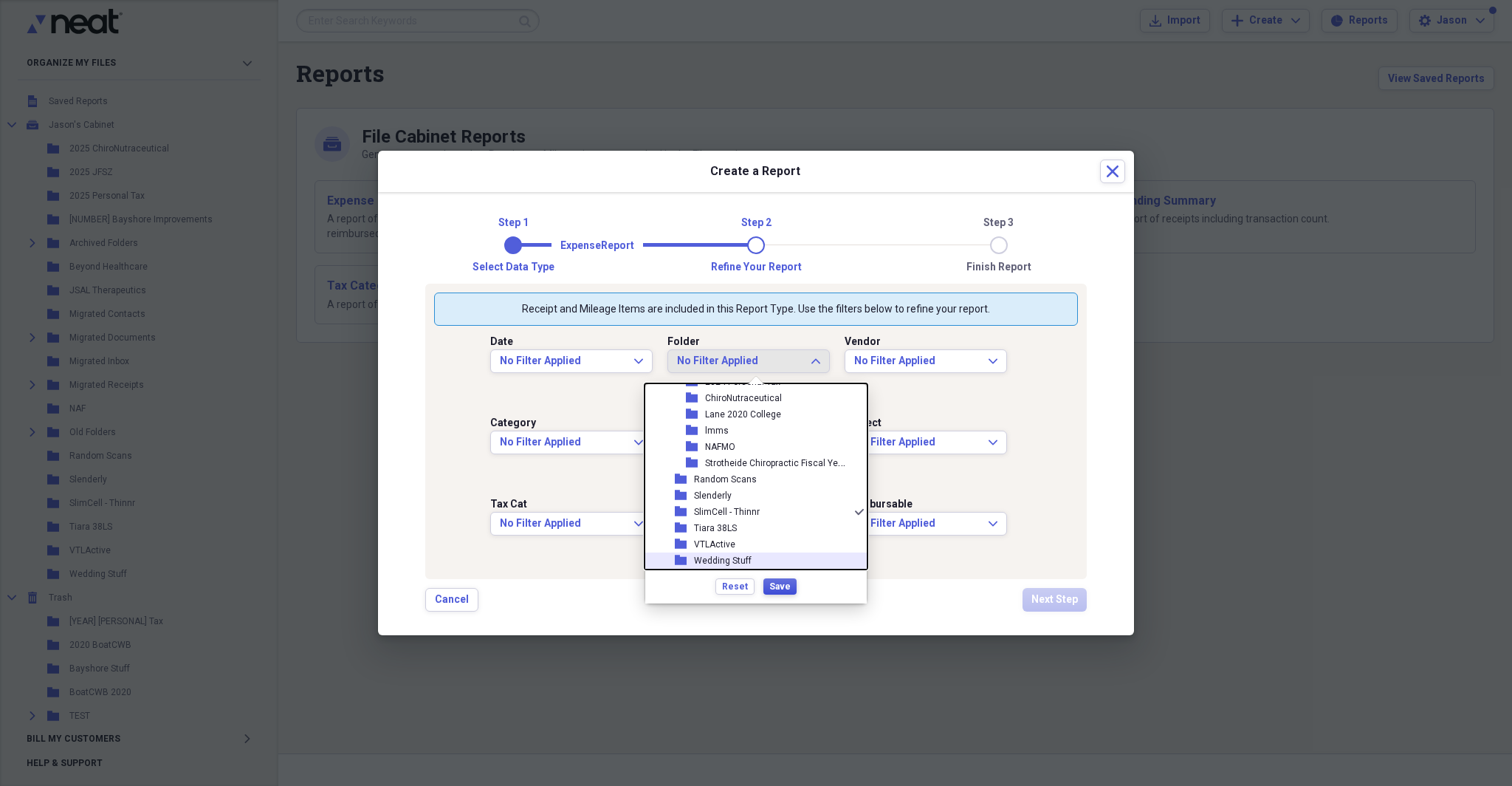click on "Save" at bounding box center (780, 587) 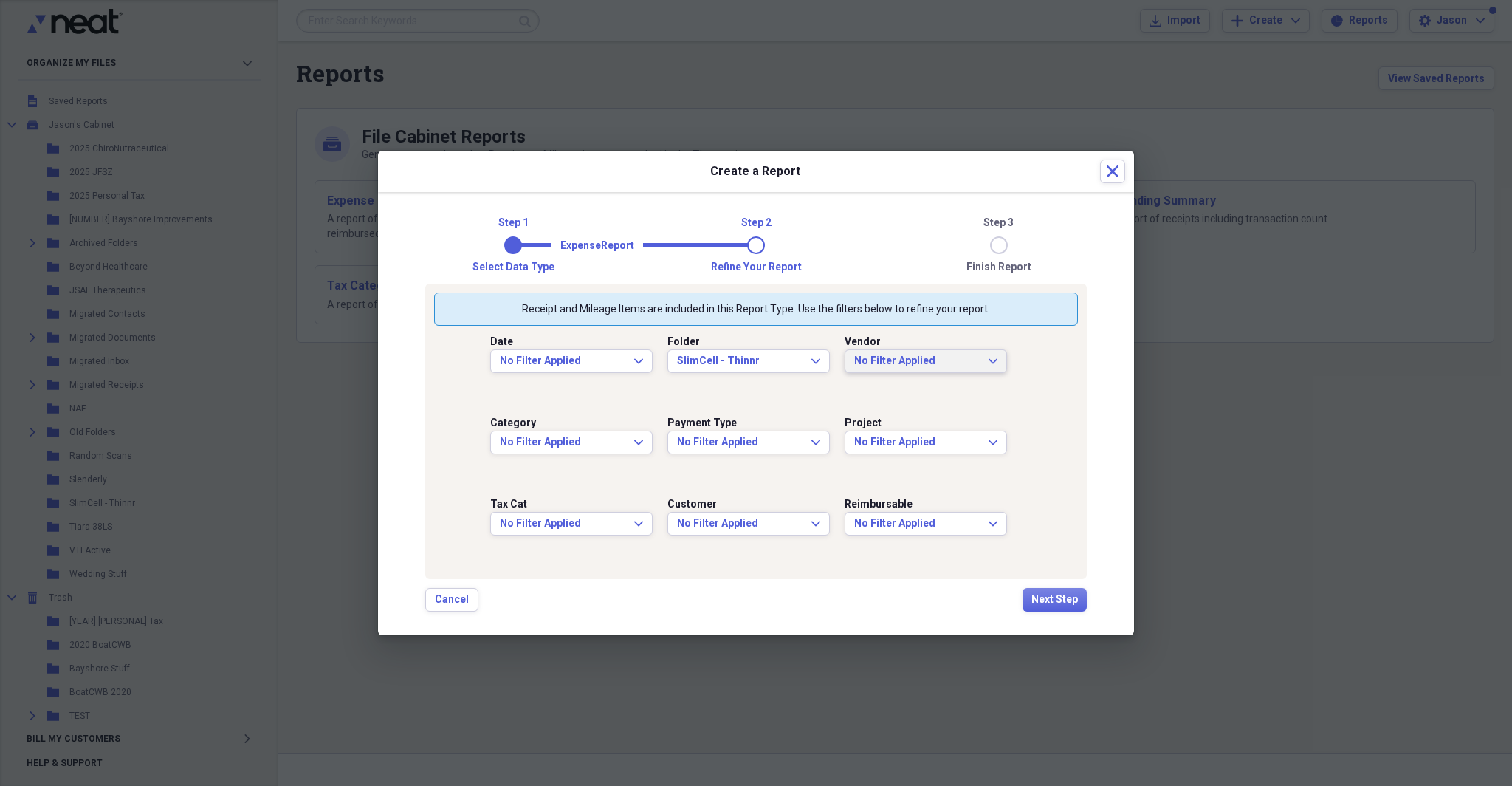 click on "No Filter Applied" at bounding box center [917, 361] 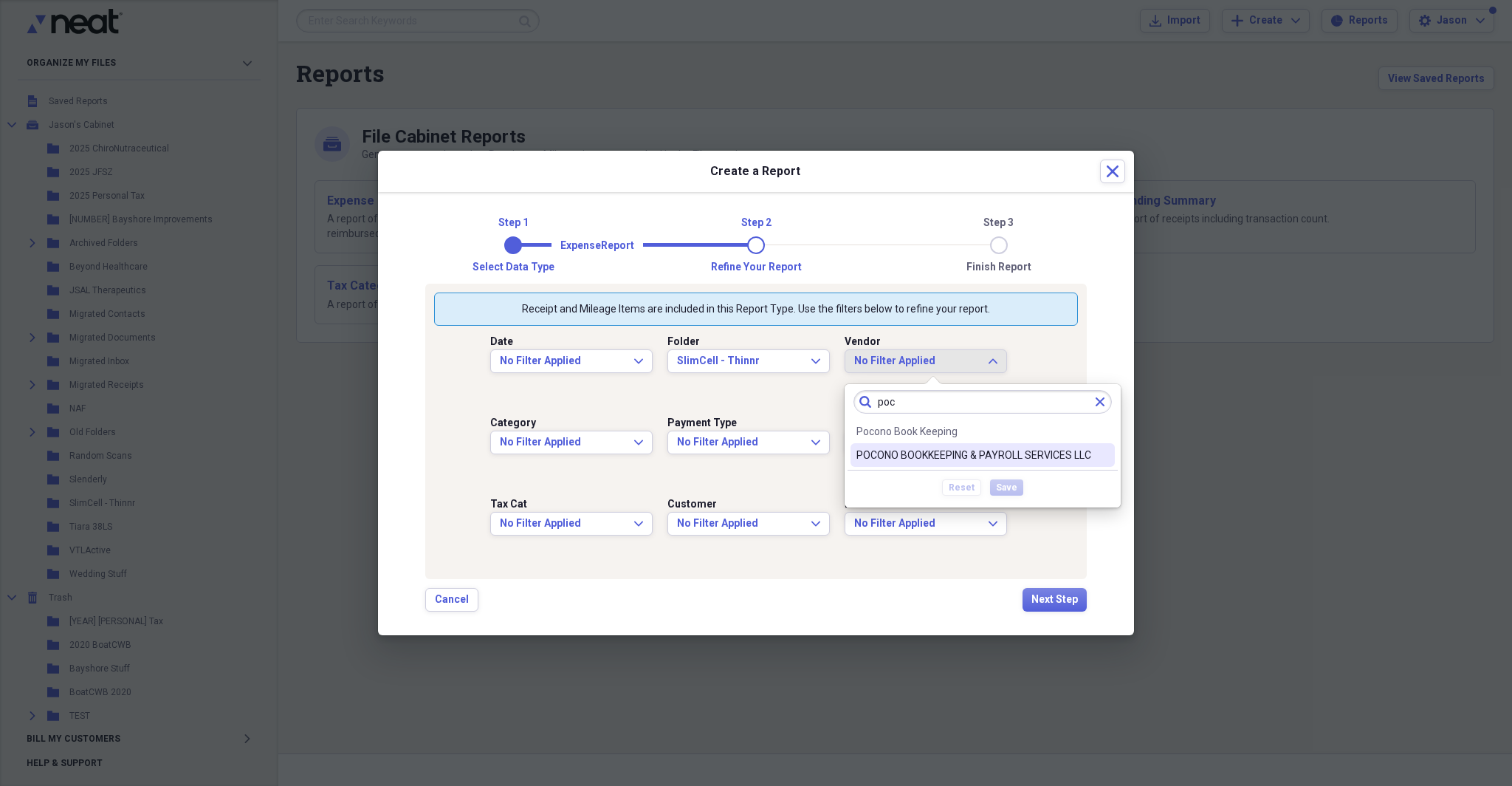 type on "poc" 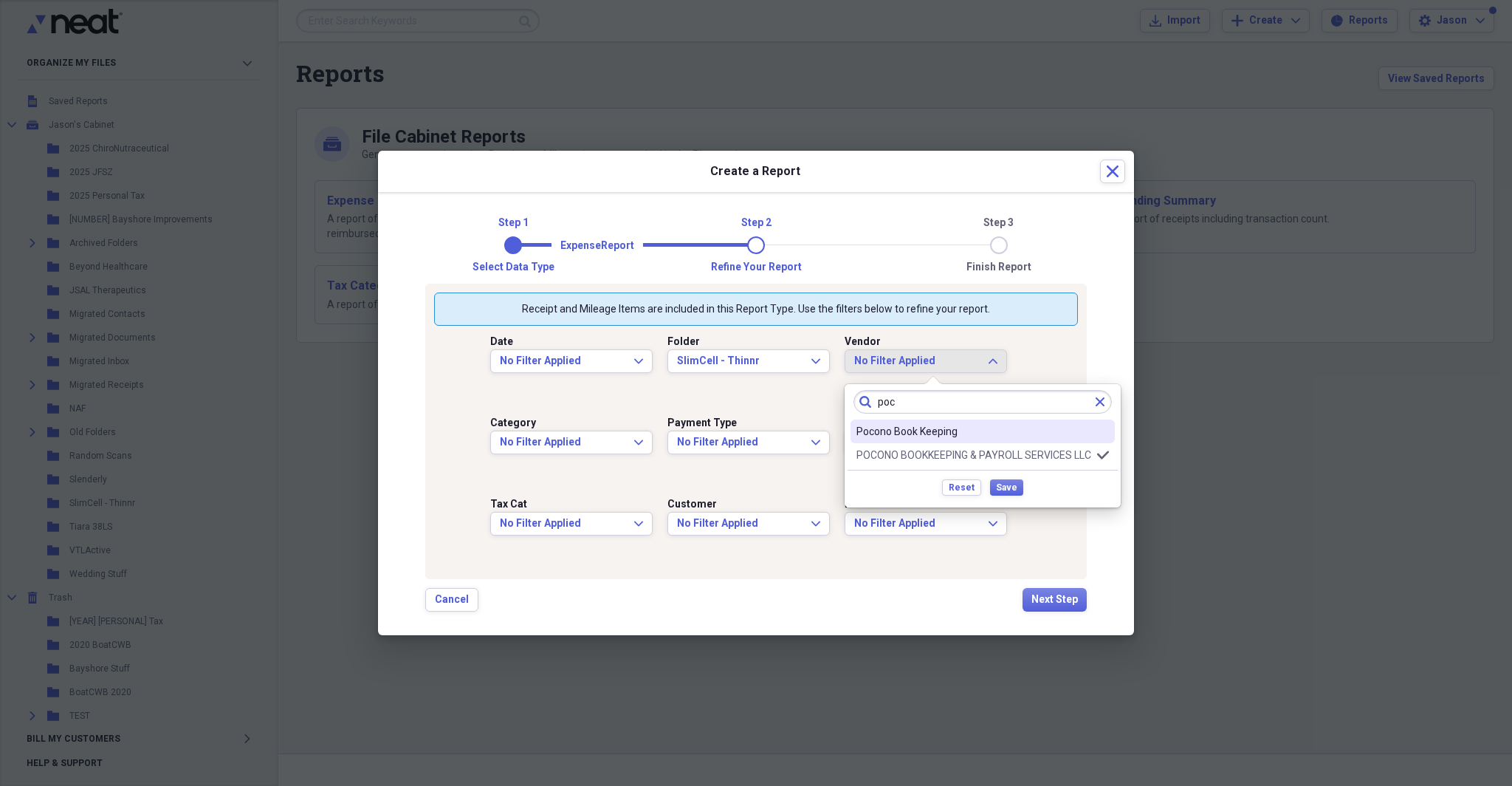 click on "Pocono Book Keeping" at bounding box center [974, 431] 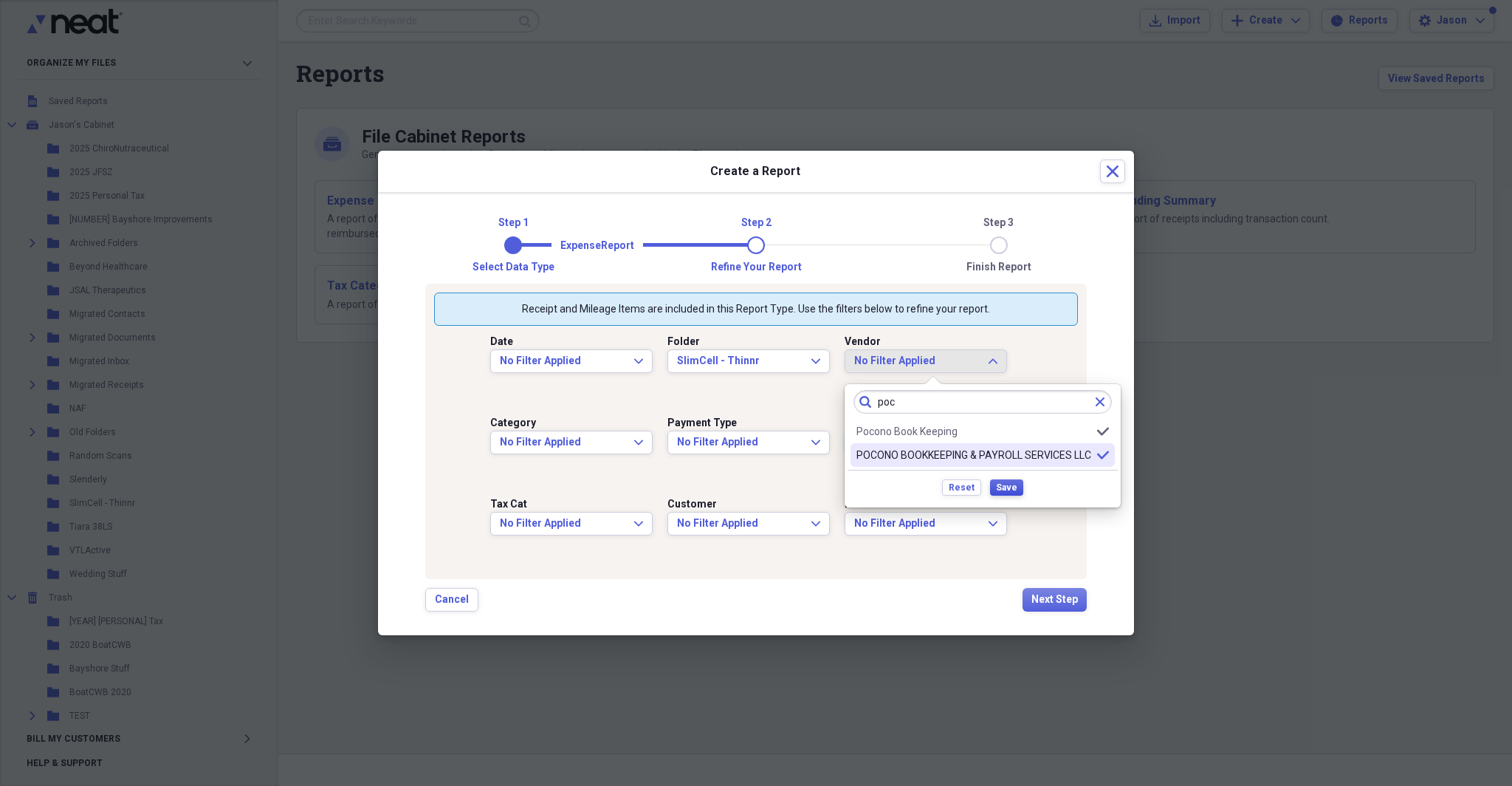 click on "Save" at bounding box center [1006, 488] 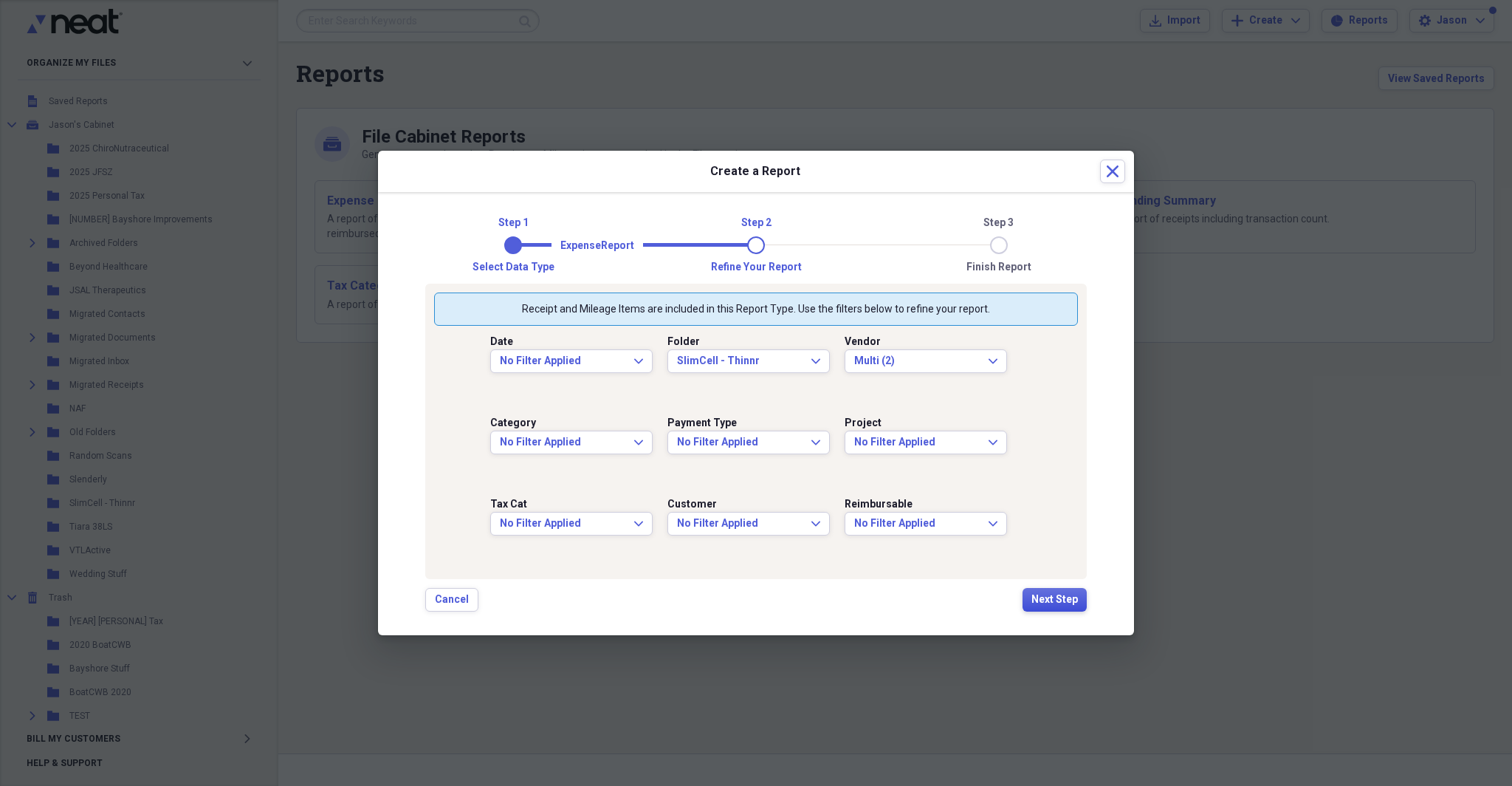 click on "Next Step" at bounding box center [1054, 600] 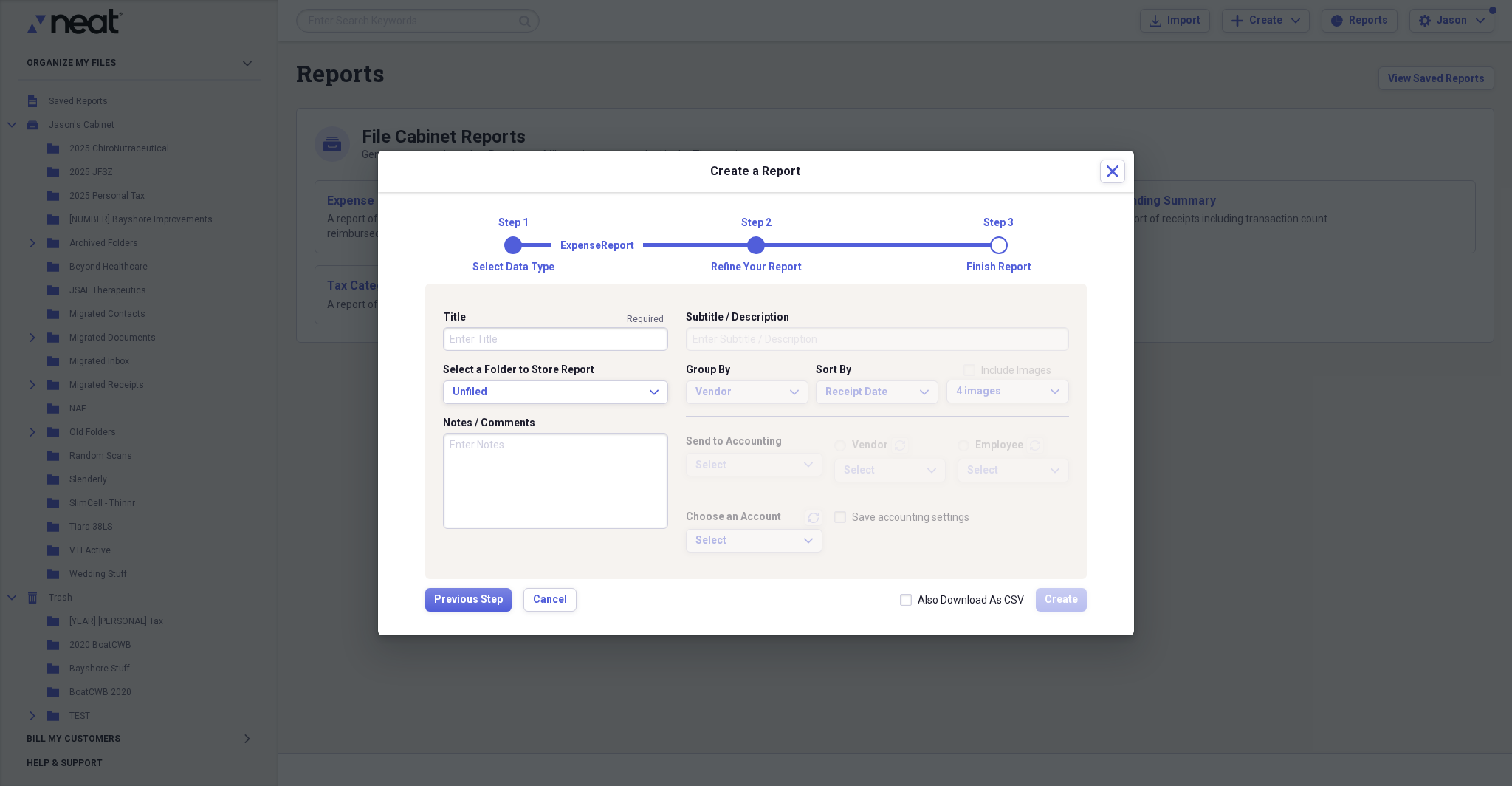 click on "Title" at bounding box center [555, 339] 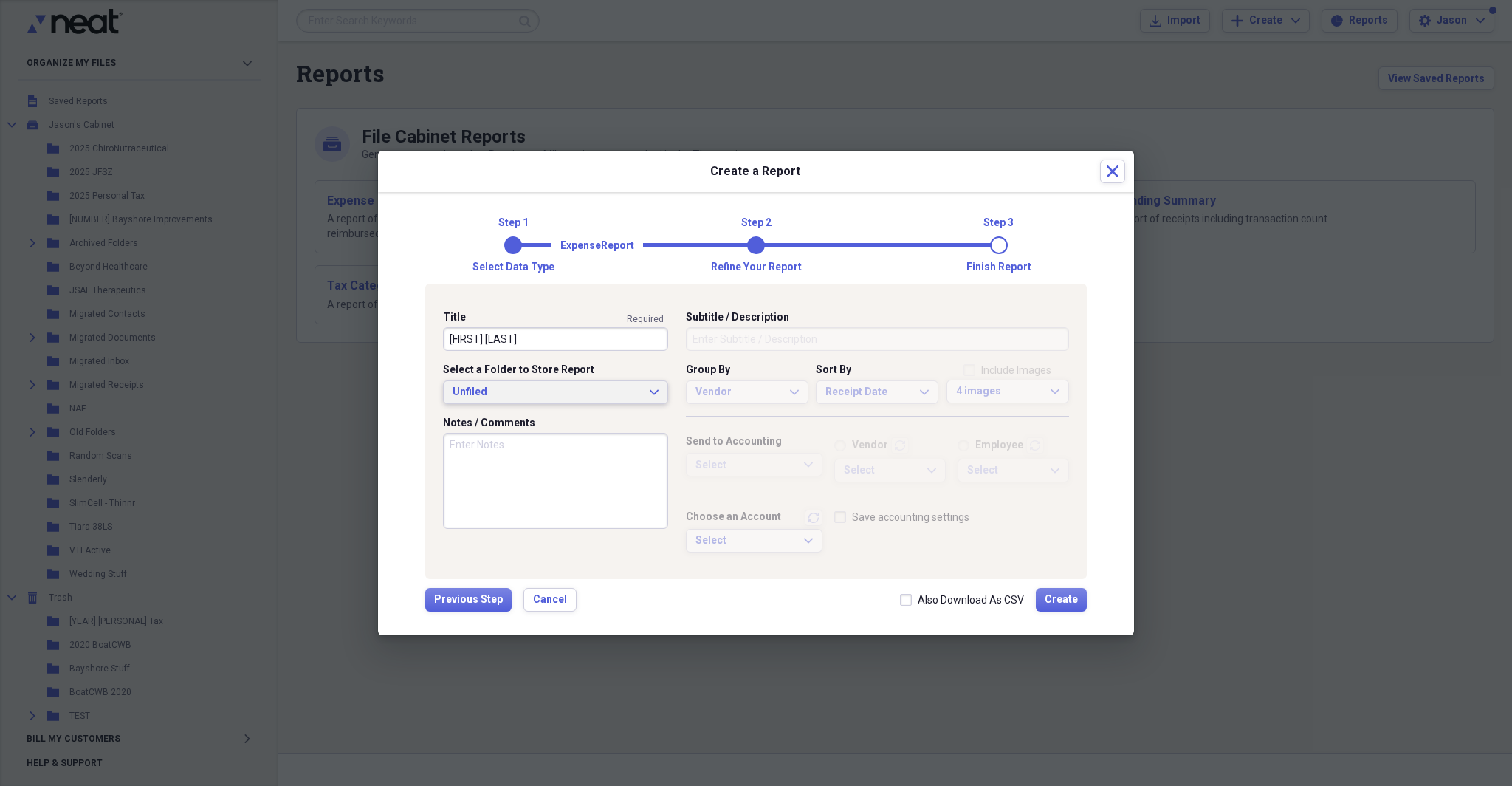 type on "[FIRST] [LAST]" 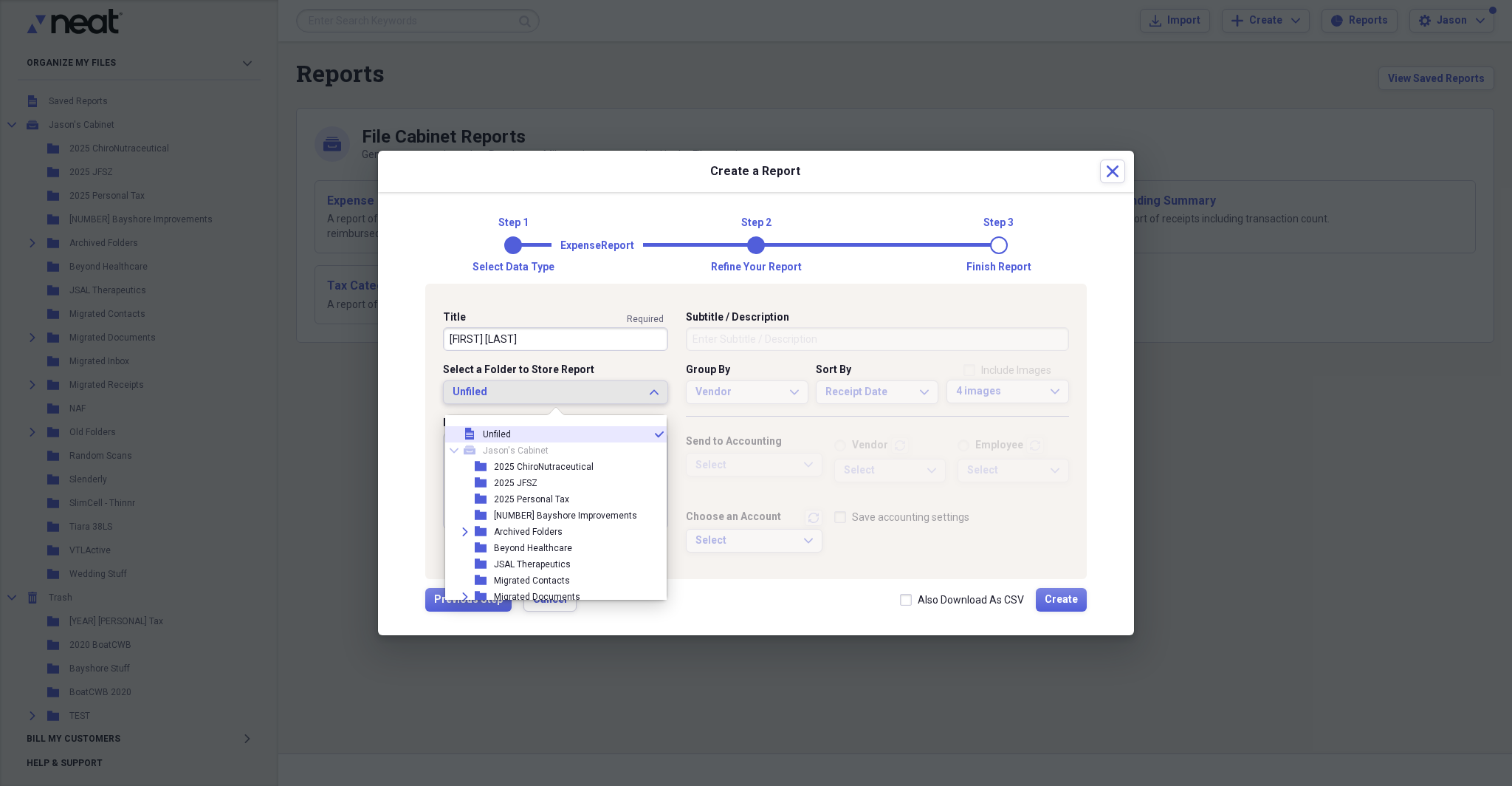 click on "Unfiled" at bounding box center [546, 392] 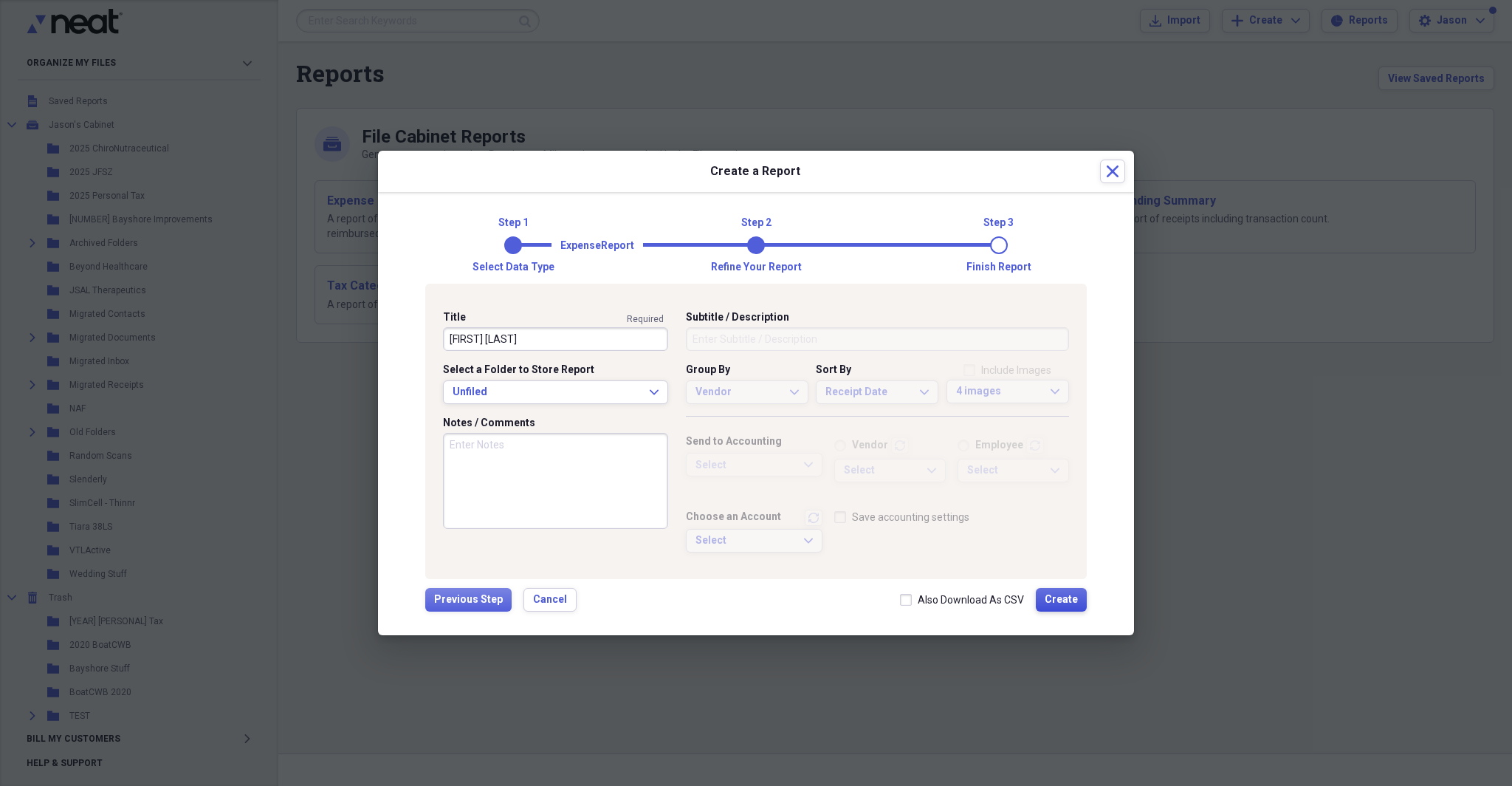click on "Create" at bounding box center [1061, 600] 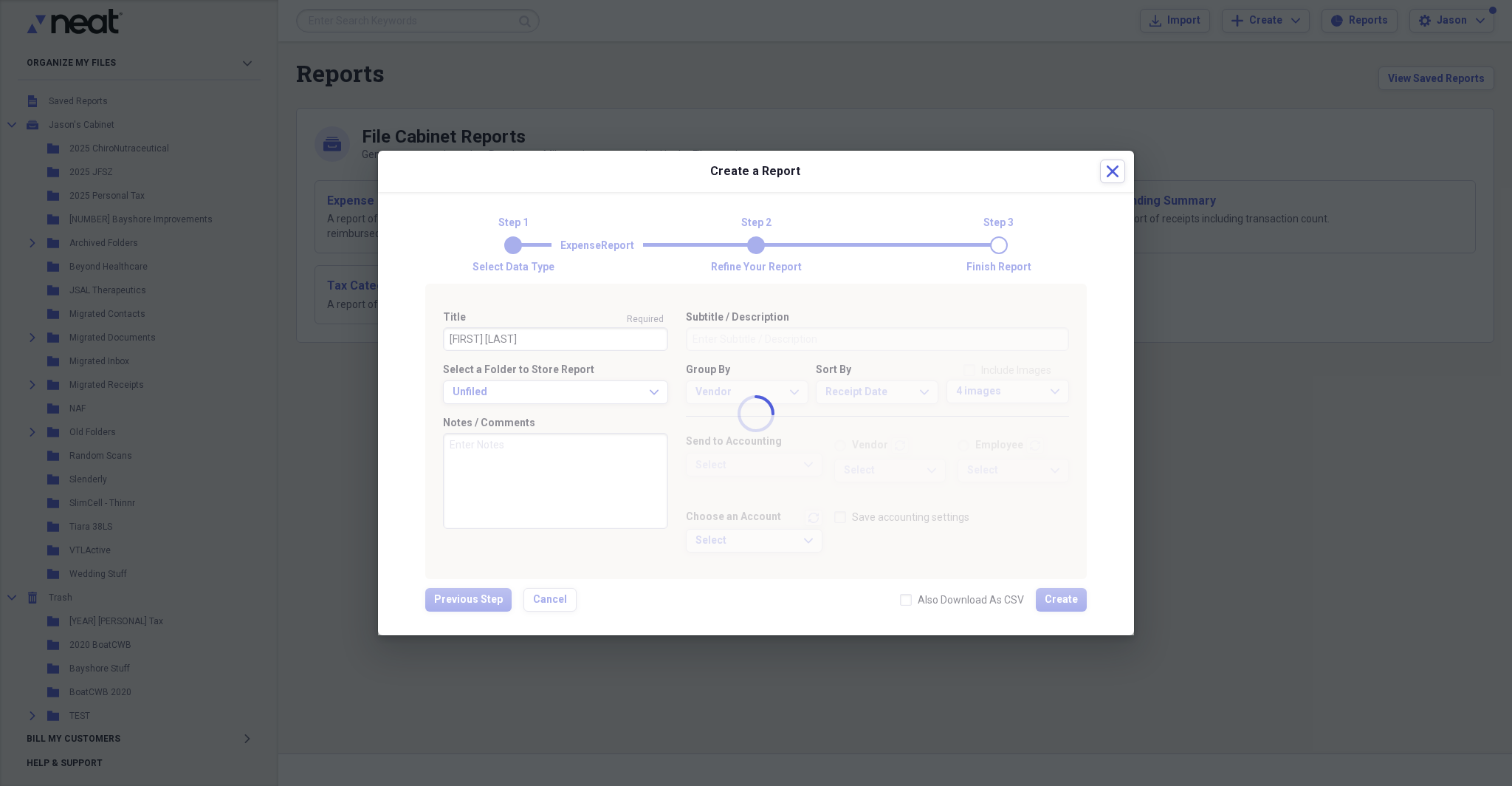 type 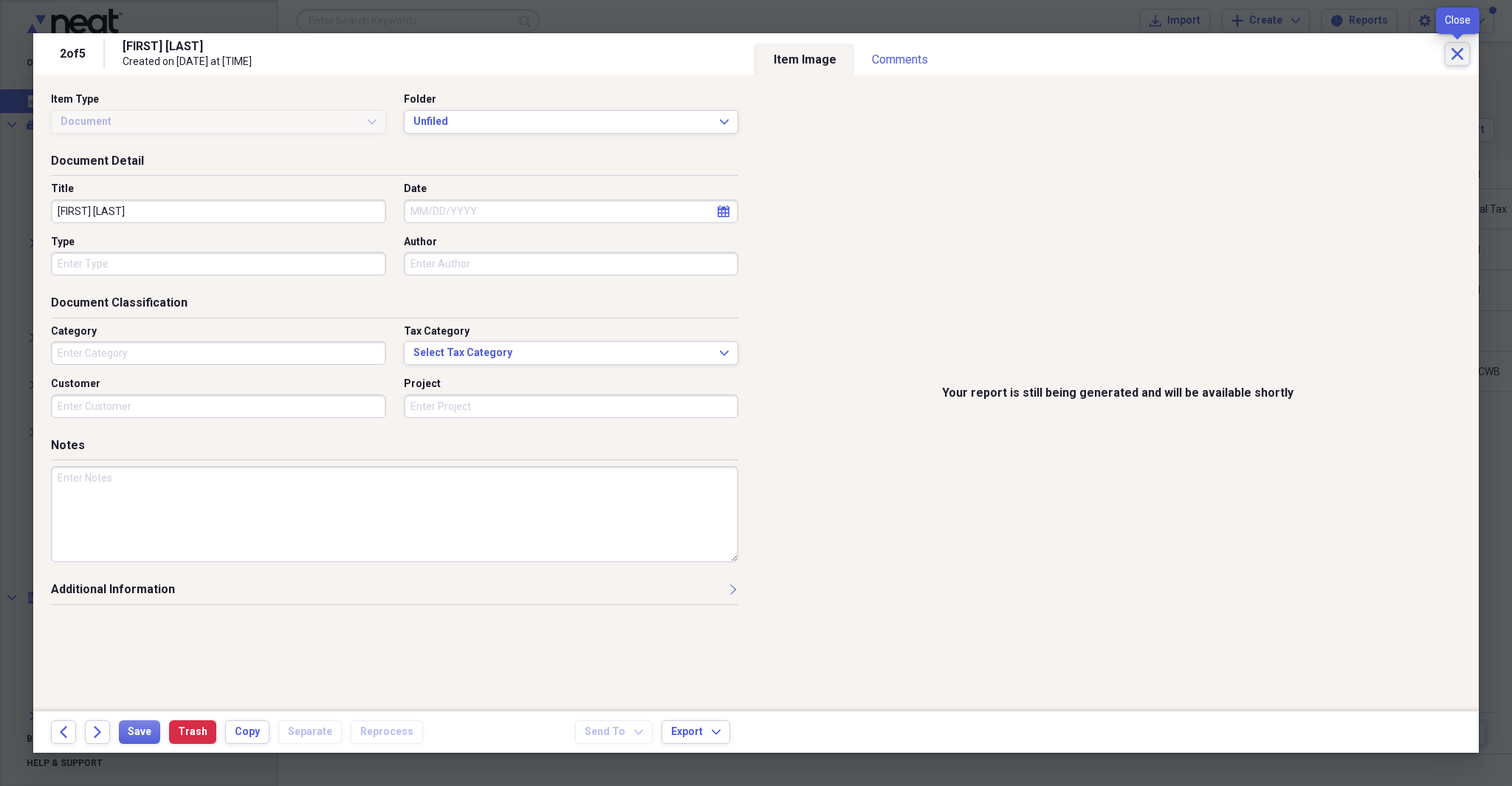 click on "Close" at bounding box center [1457, 54] 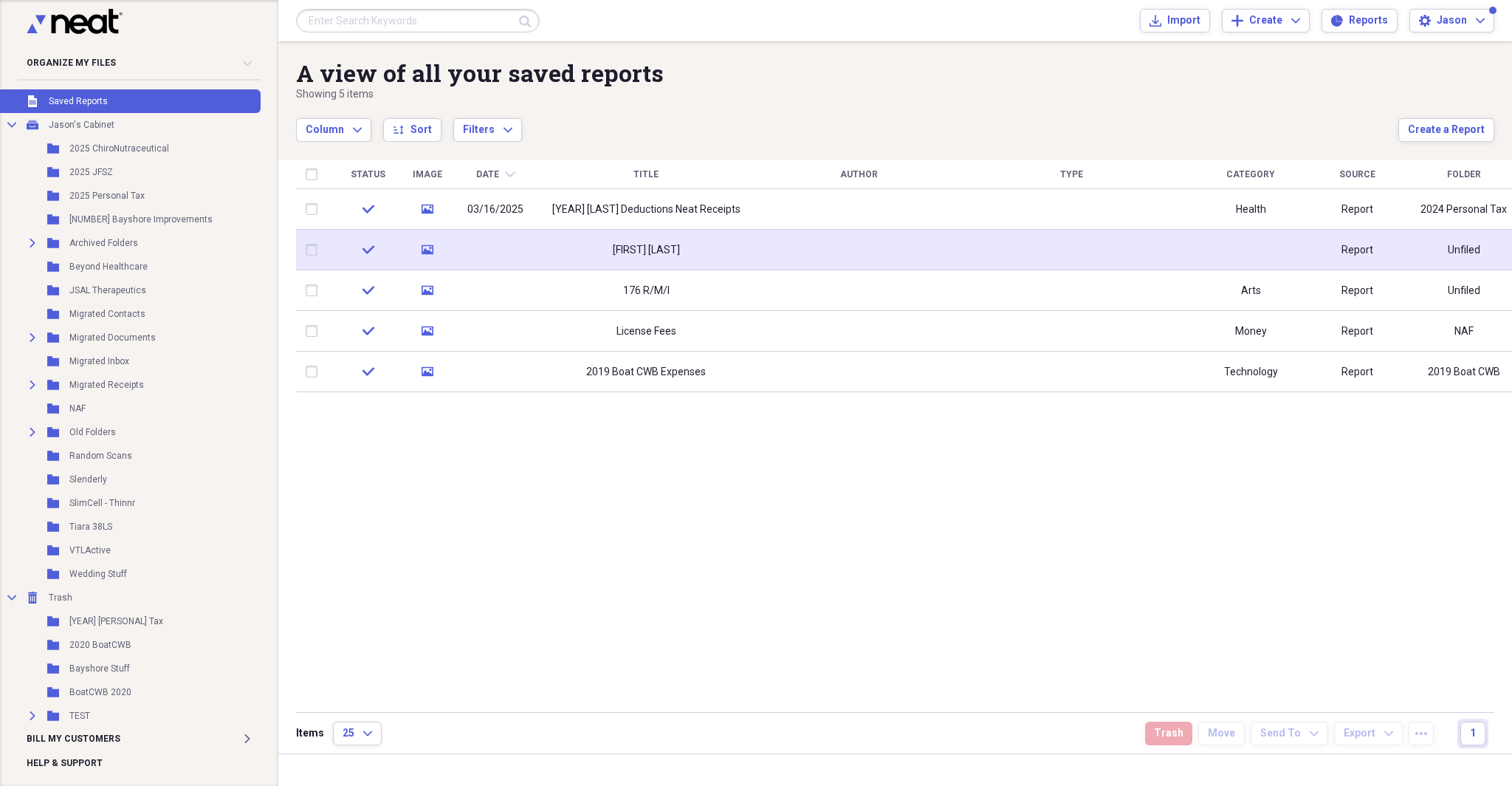 click on "[FIRST] [LAST]" at bounding box center (646, 250) 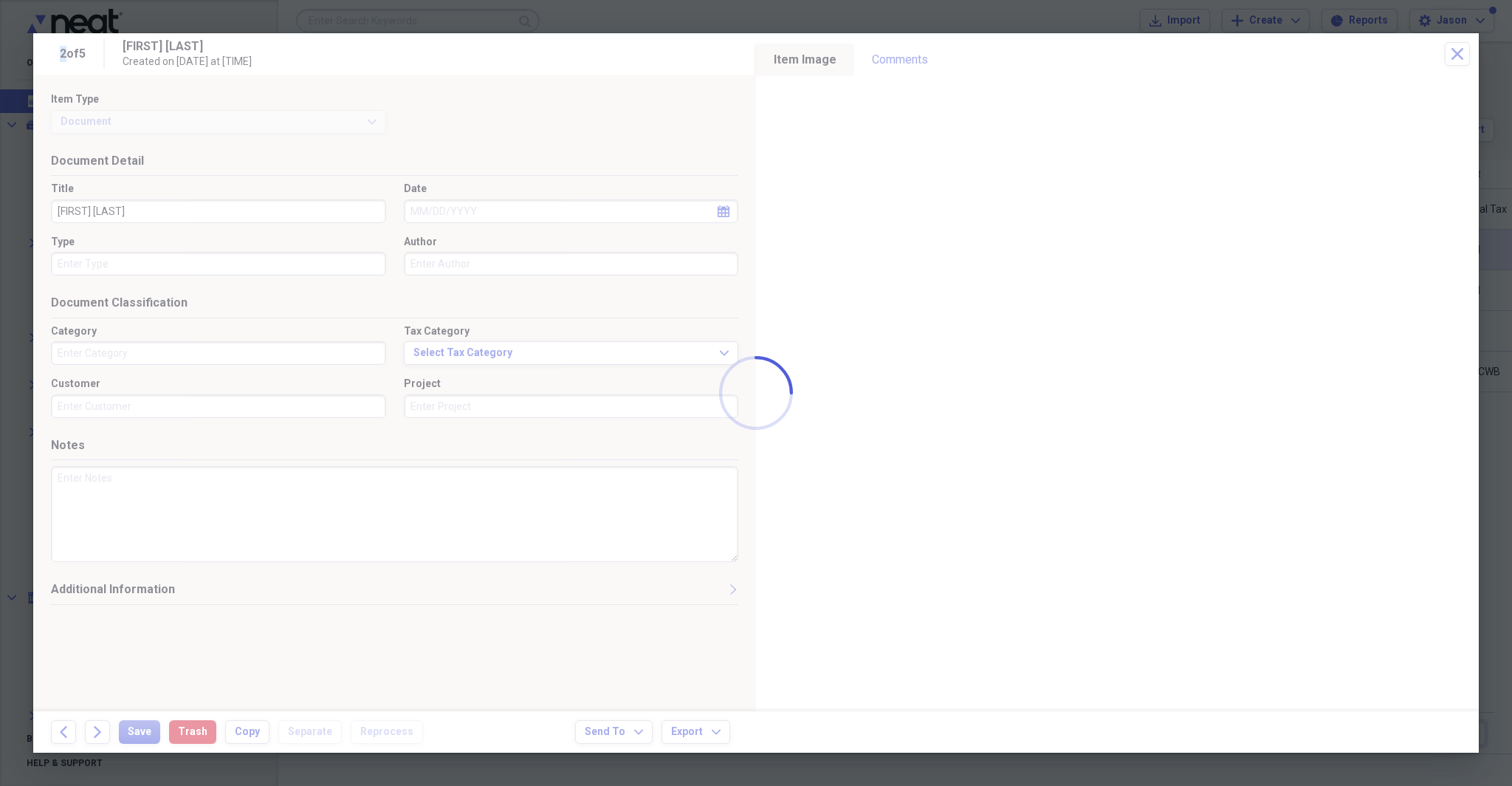 click at bounding box center [756, 393] 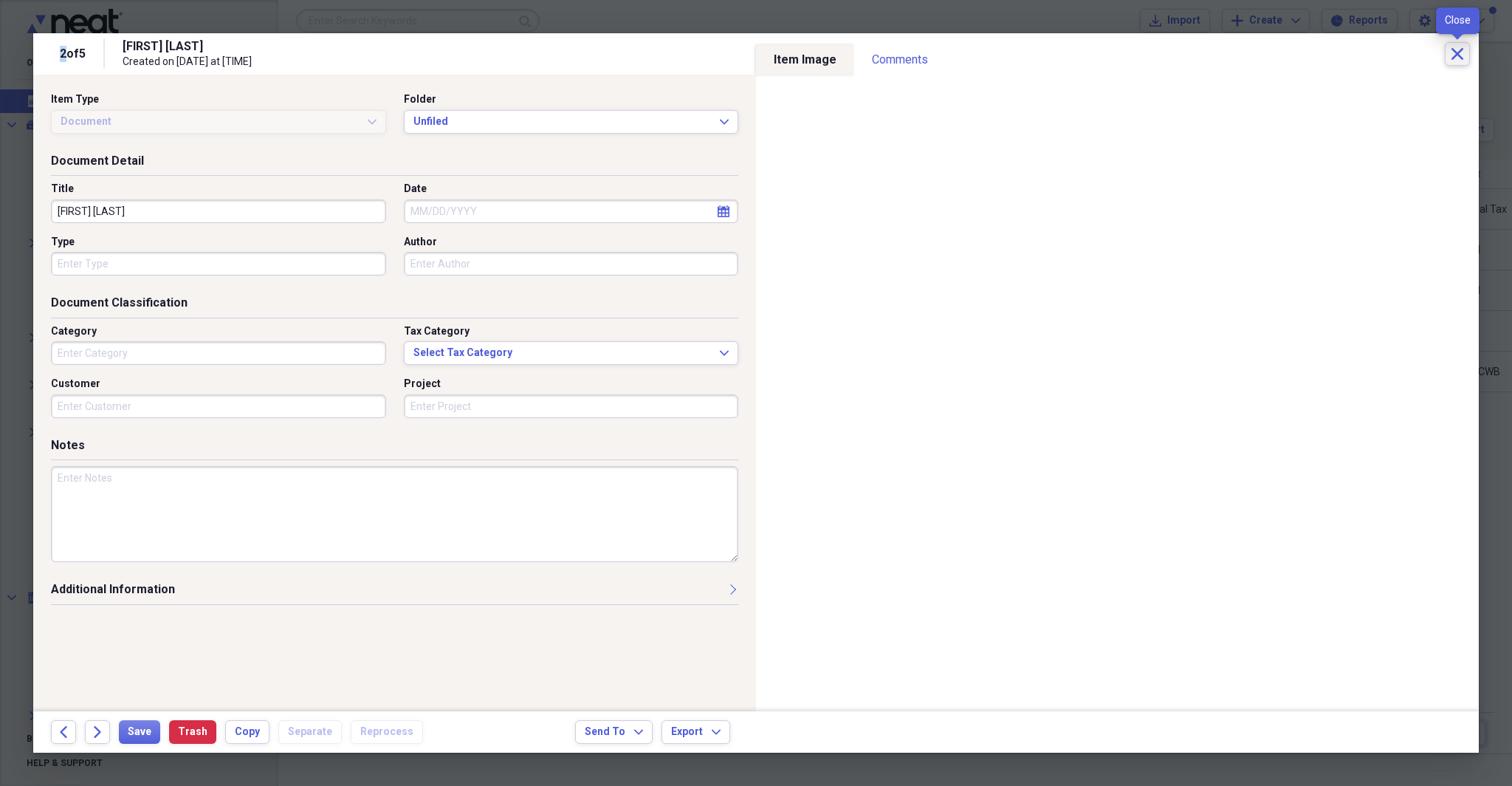 click on "Close" 